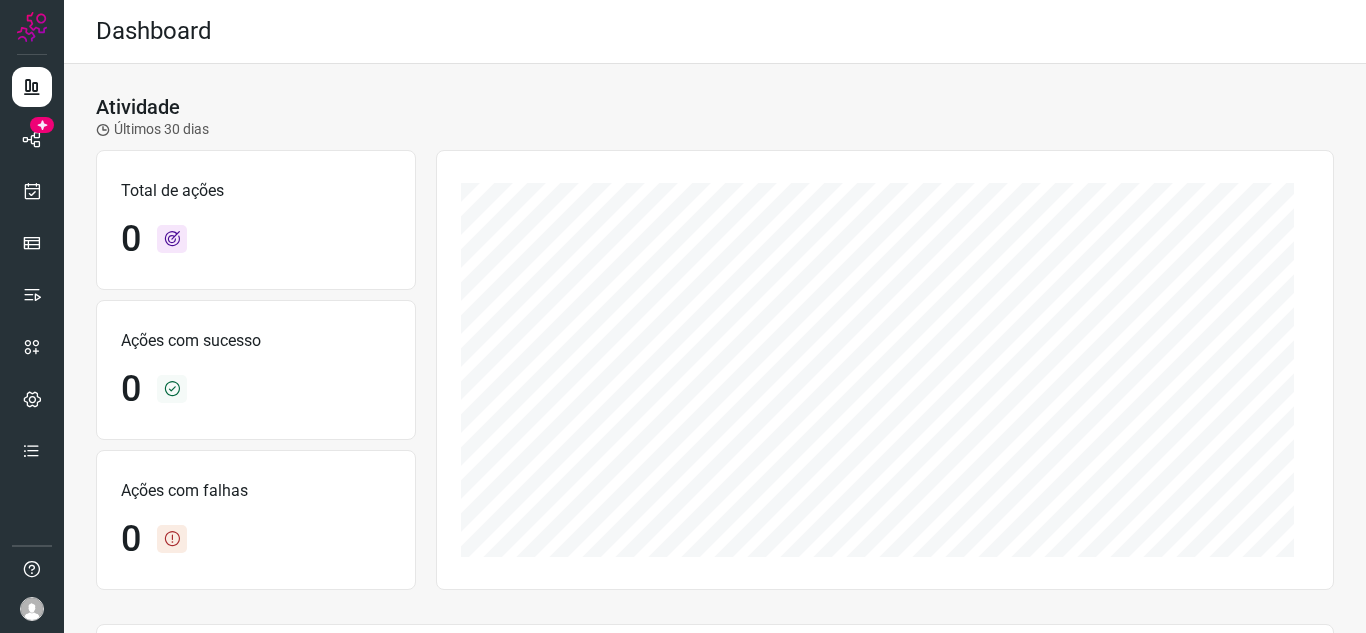 scroll, scrollTop: 0, scrollLeft: 0, axis: both 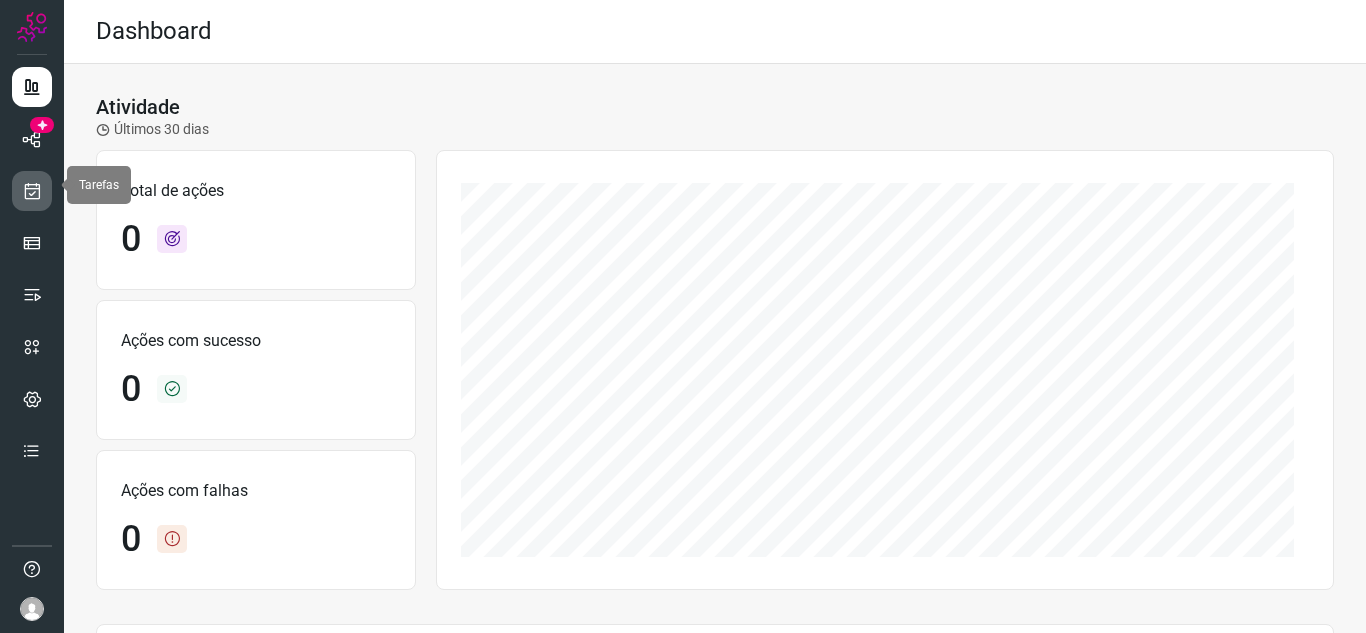 click at bounding box center [32, 191] 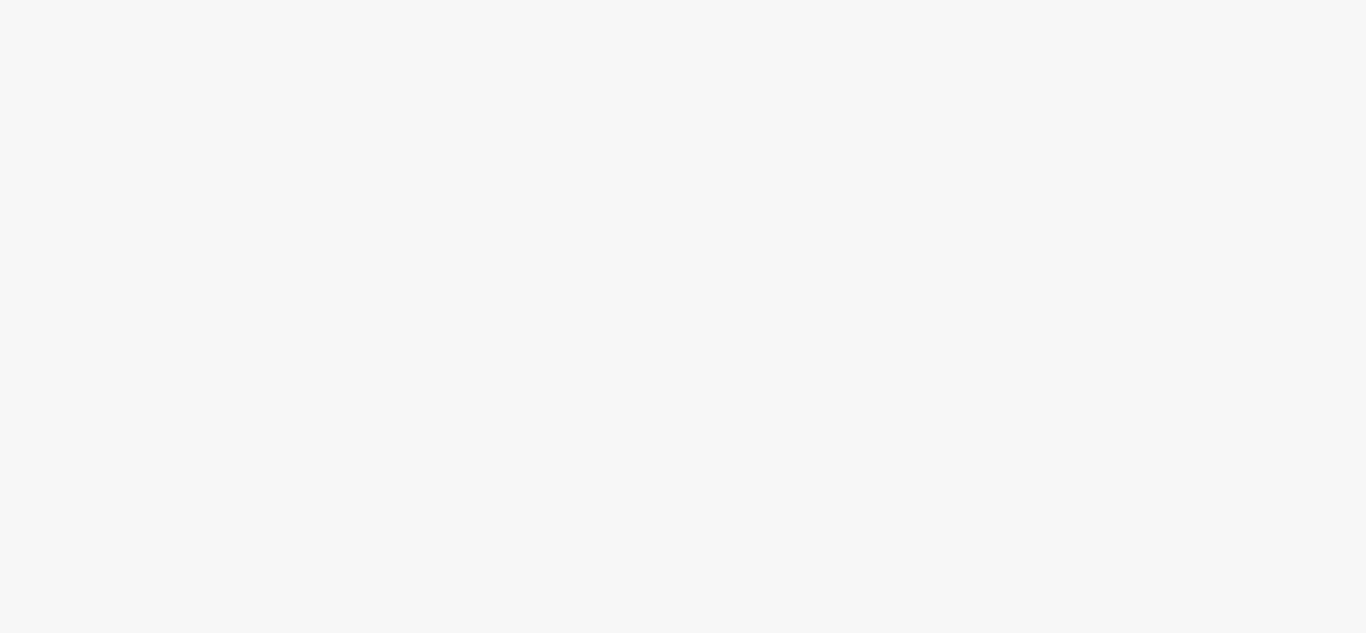 scroll, scrollTop: 0, scrollLeft: 0, axis: both 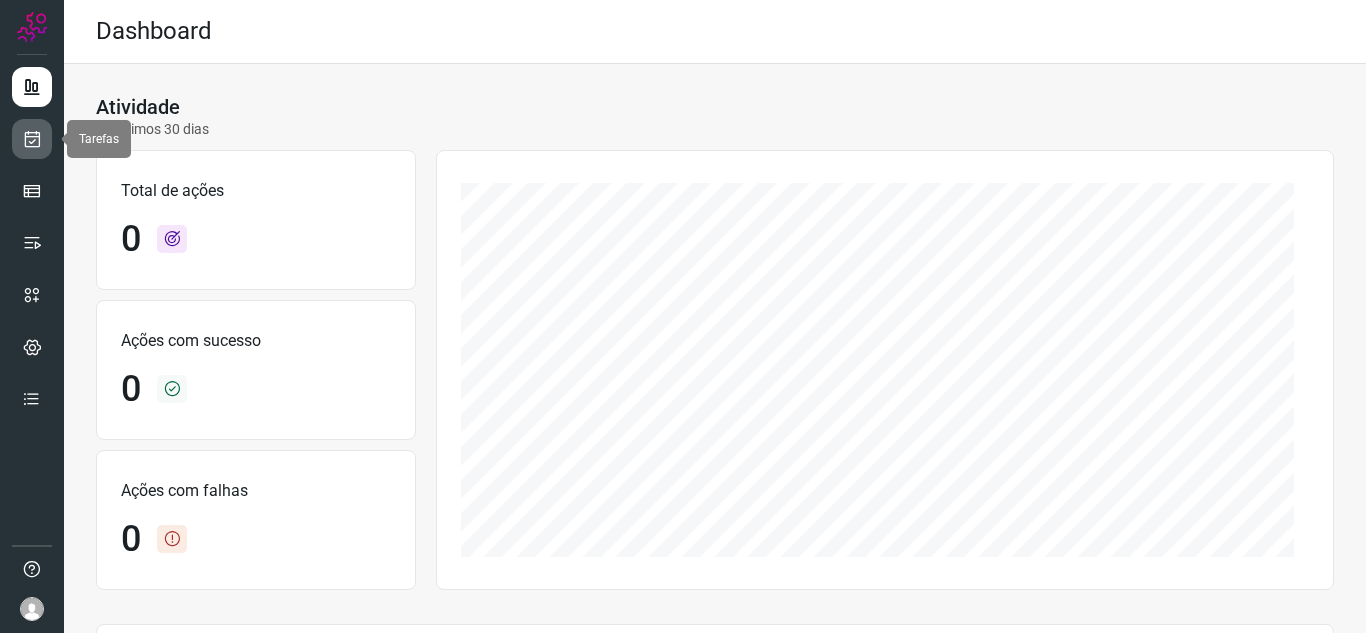 click at bounding box center (32, 139) 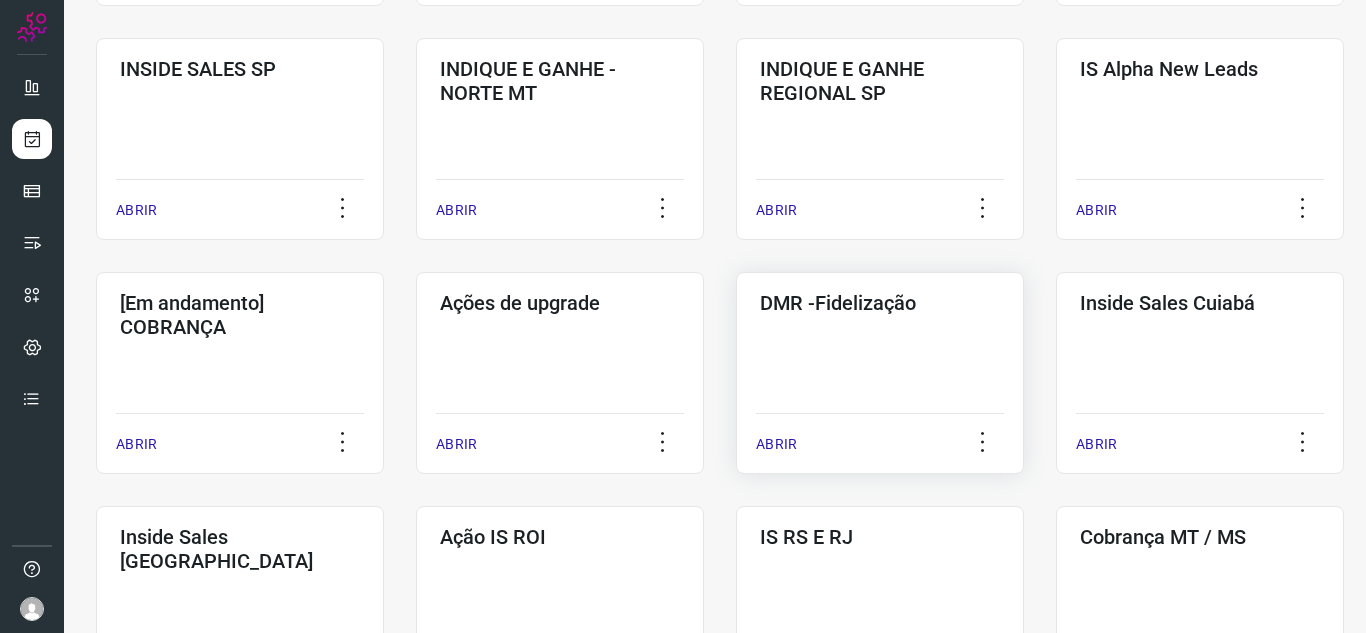 scroll, scrollTop: 600, scrollLeft: 0, axis: vertical 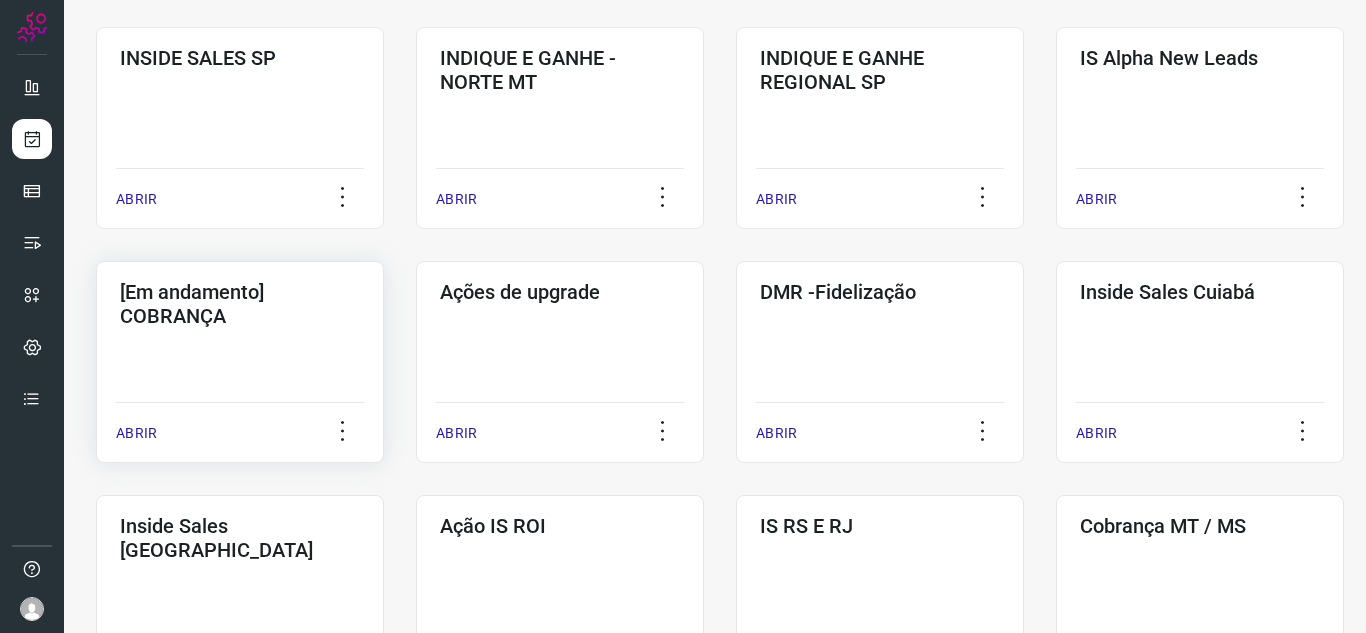click on "[Em andamento] COBRANÇA" at bounding box center (240, 304) 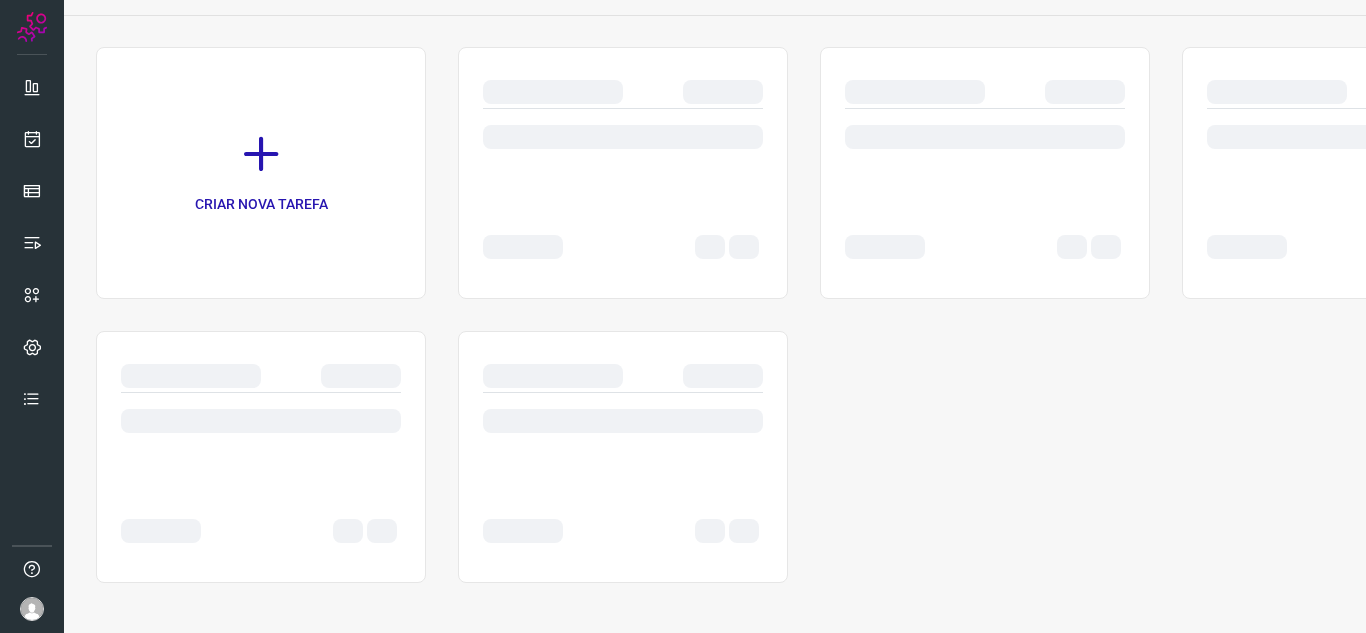 scroll, scrollTop: 112, scrollLeft: 0, axis: vertical 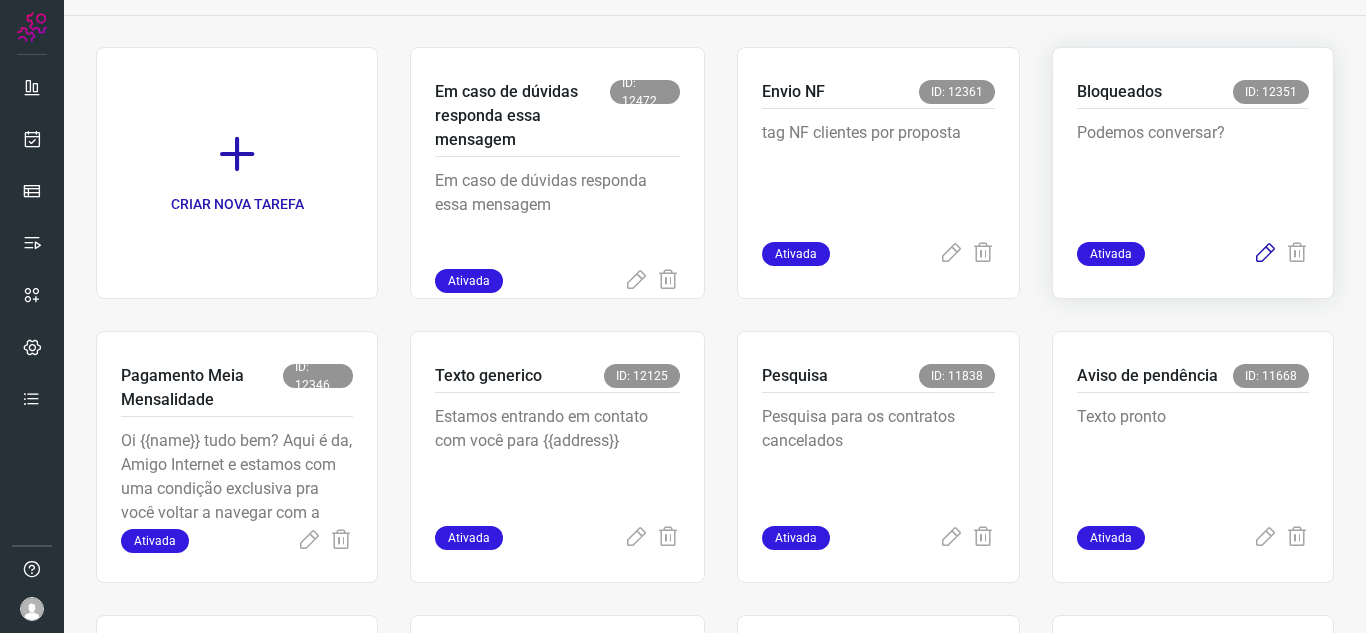 click at bounding box center [1265, 254] 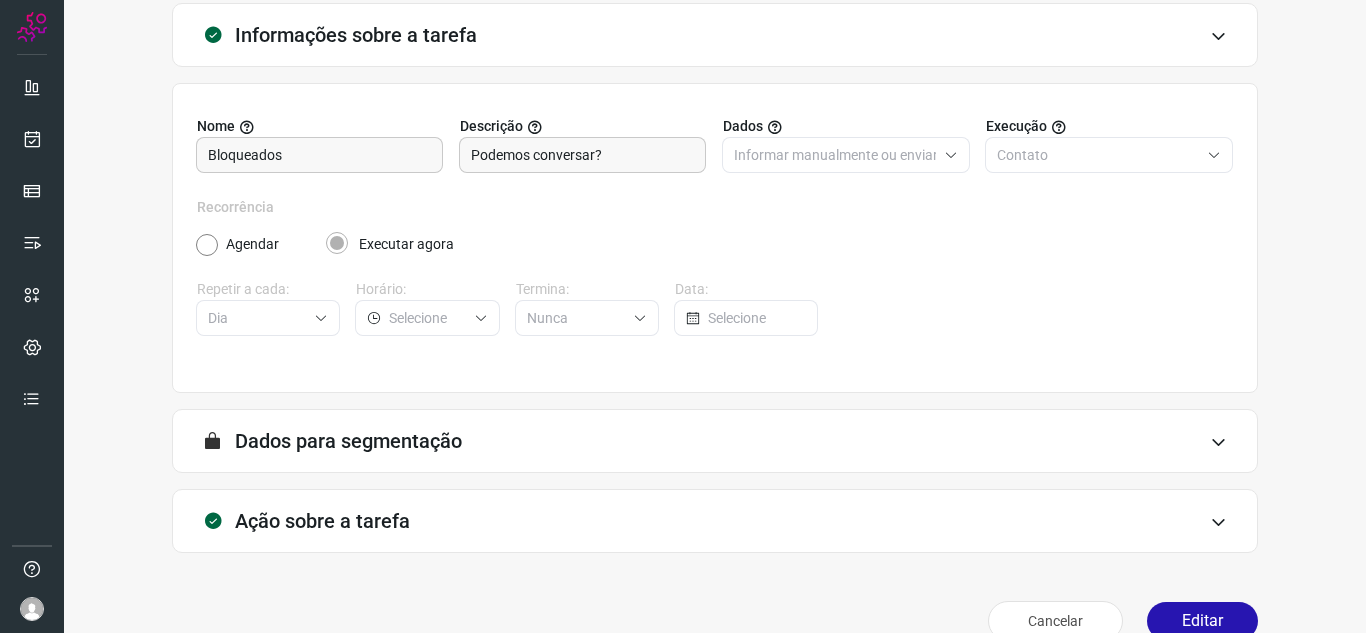 click on "Ação sobre a tarefa" at bounding box center (322, 521) 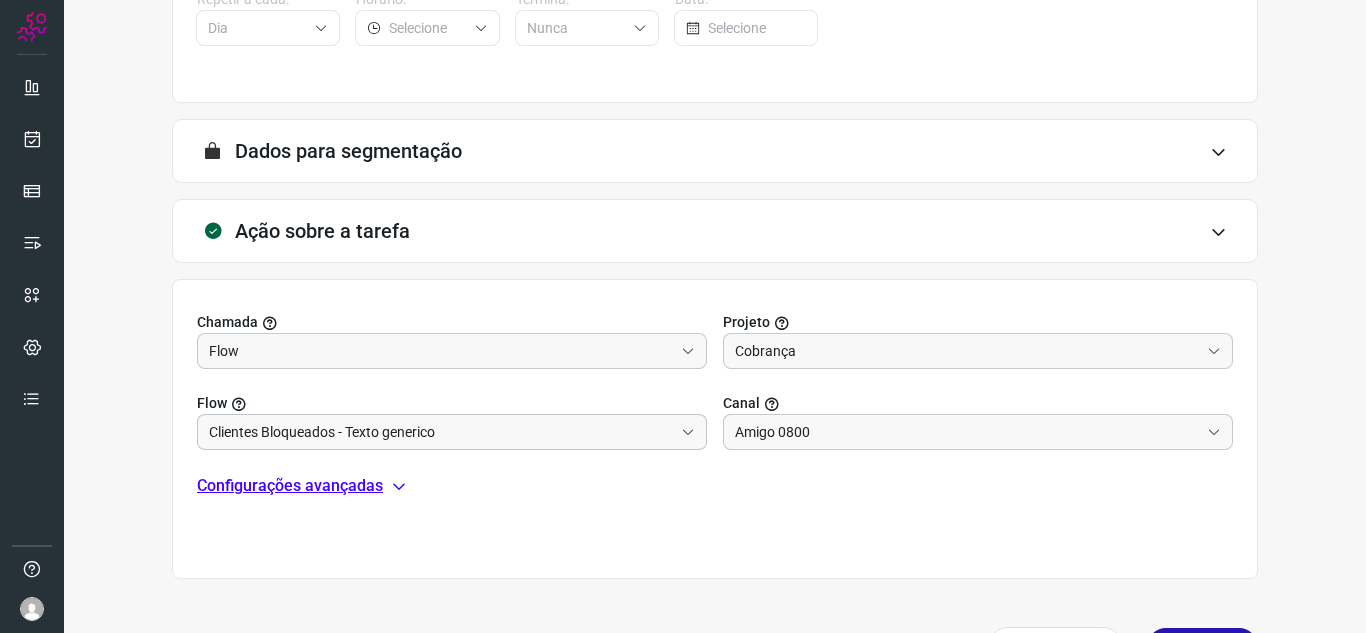 scroll, scrollTop: 412, scrollLeft: 0, axis: vertical 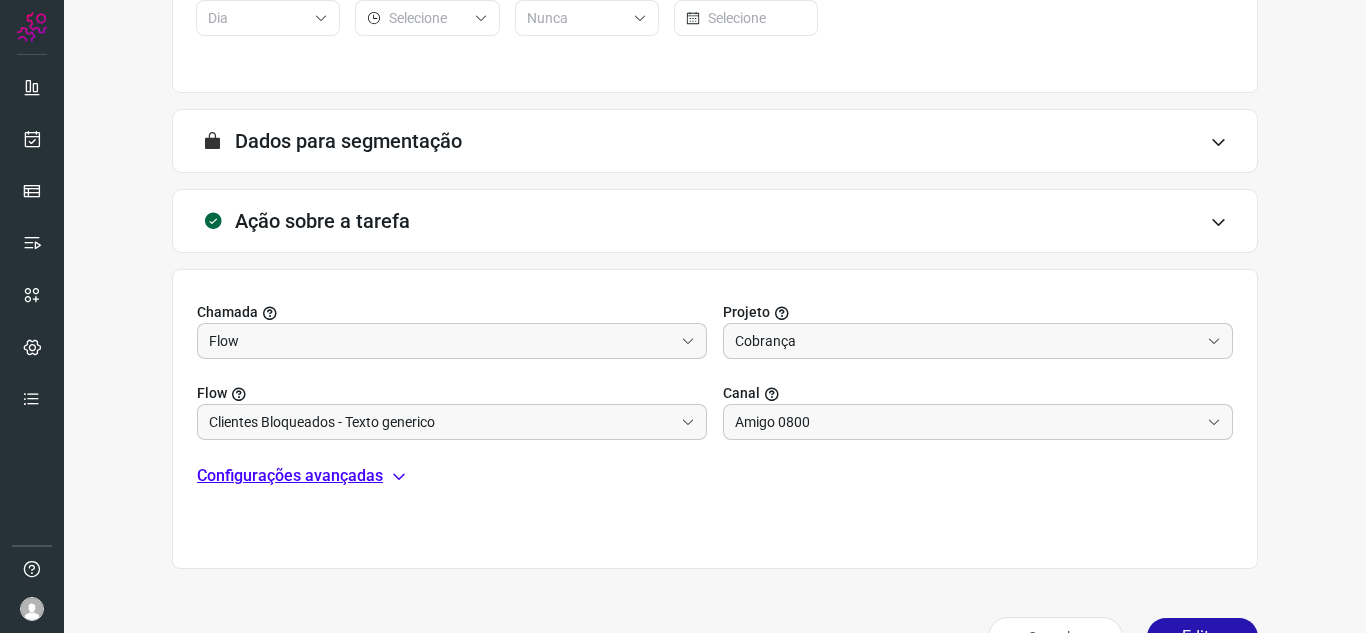 click on "Configurações avançadas" at bounding box center (290, 476) 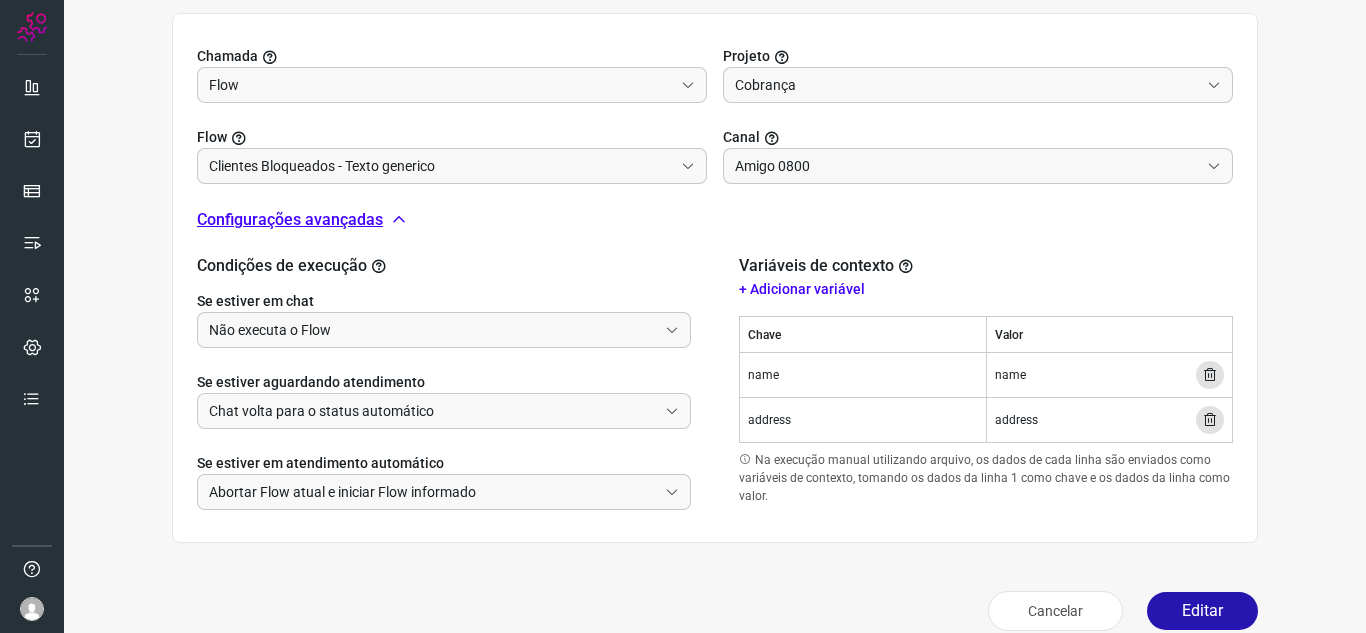 scroll, scrollTop: 694, scrollLeft: 0, axis: vertical 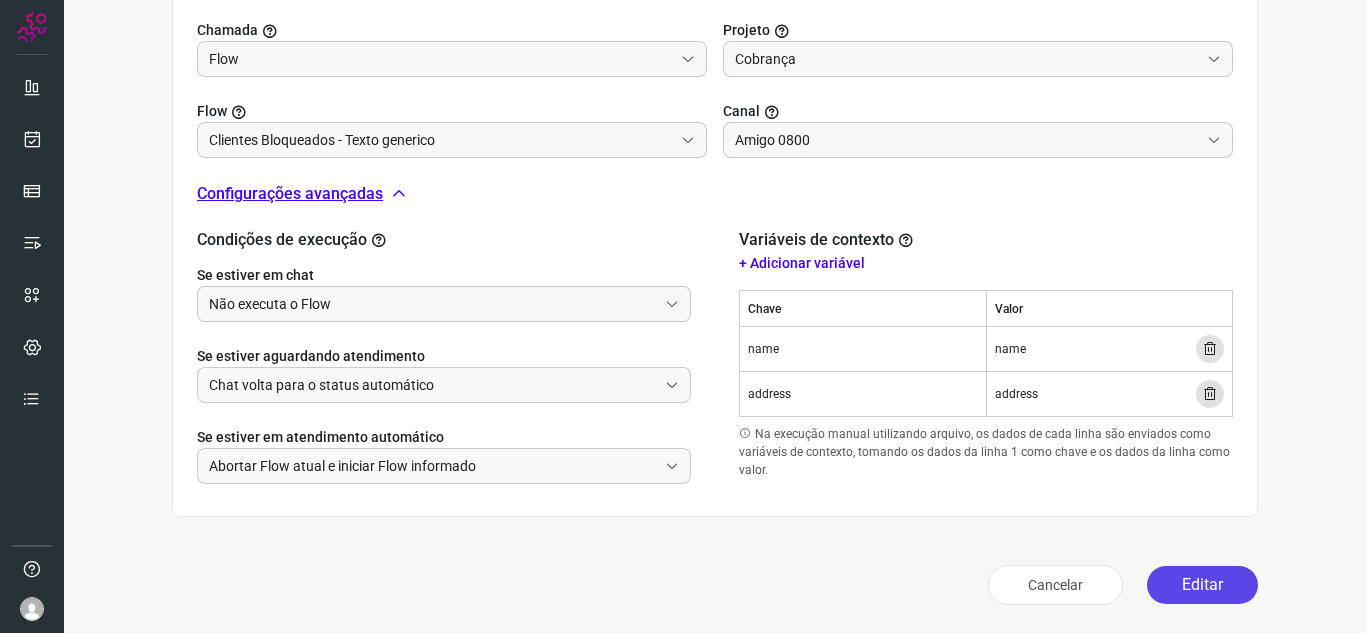 click on "Editar" at bounding box center [1202, 585] 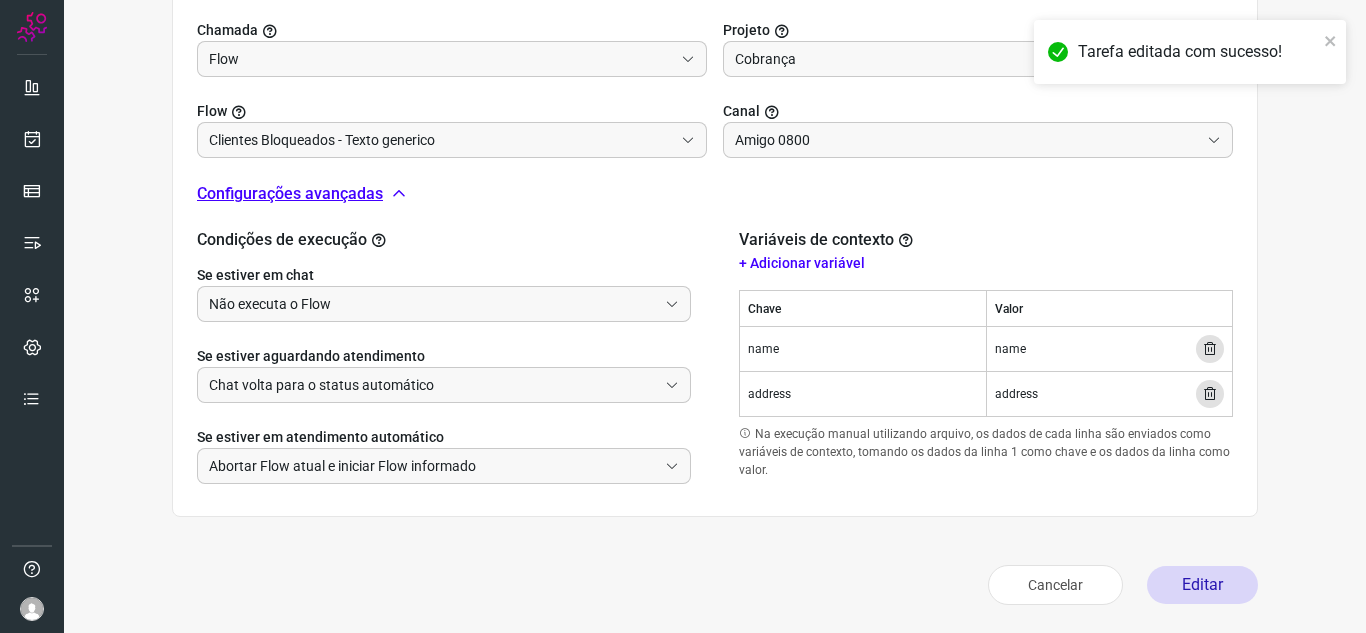 scroll, scrollTop: 400, scrollLeft: 0, axis: vertical 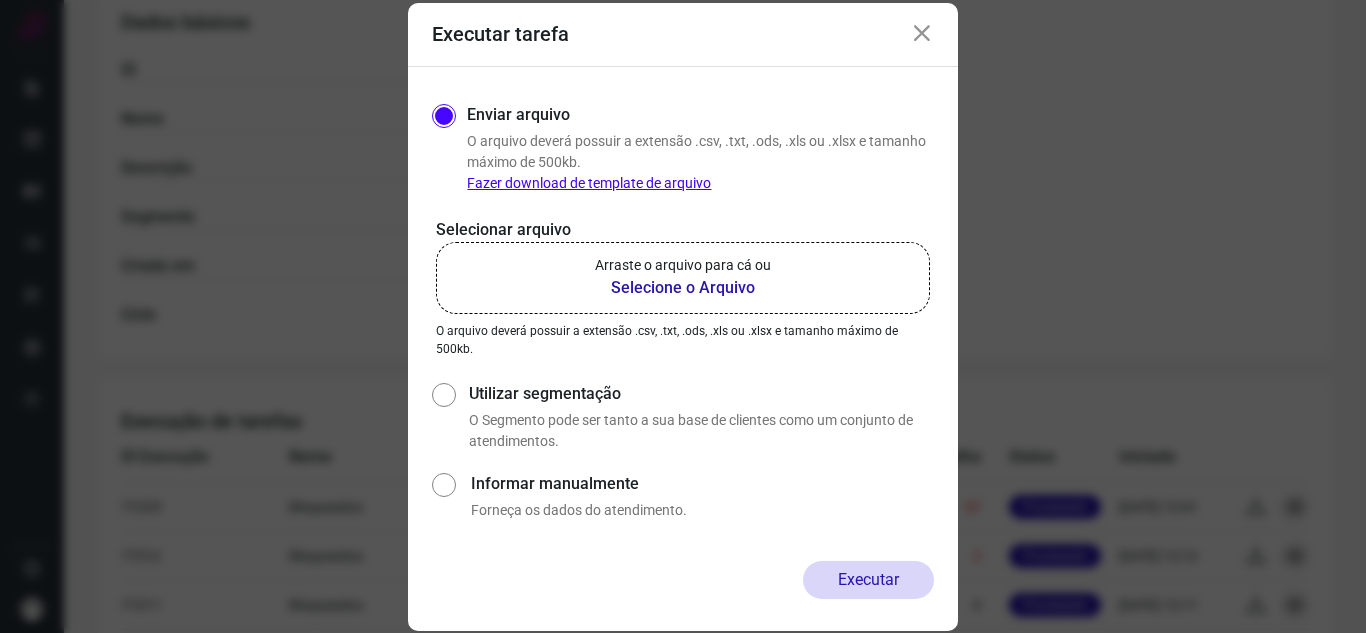 click on "Arraste o arquivo para cá ou" at bounding box center (683, 265) 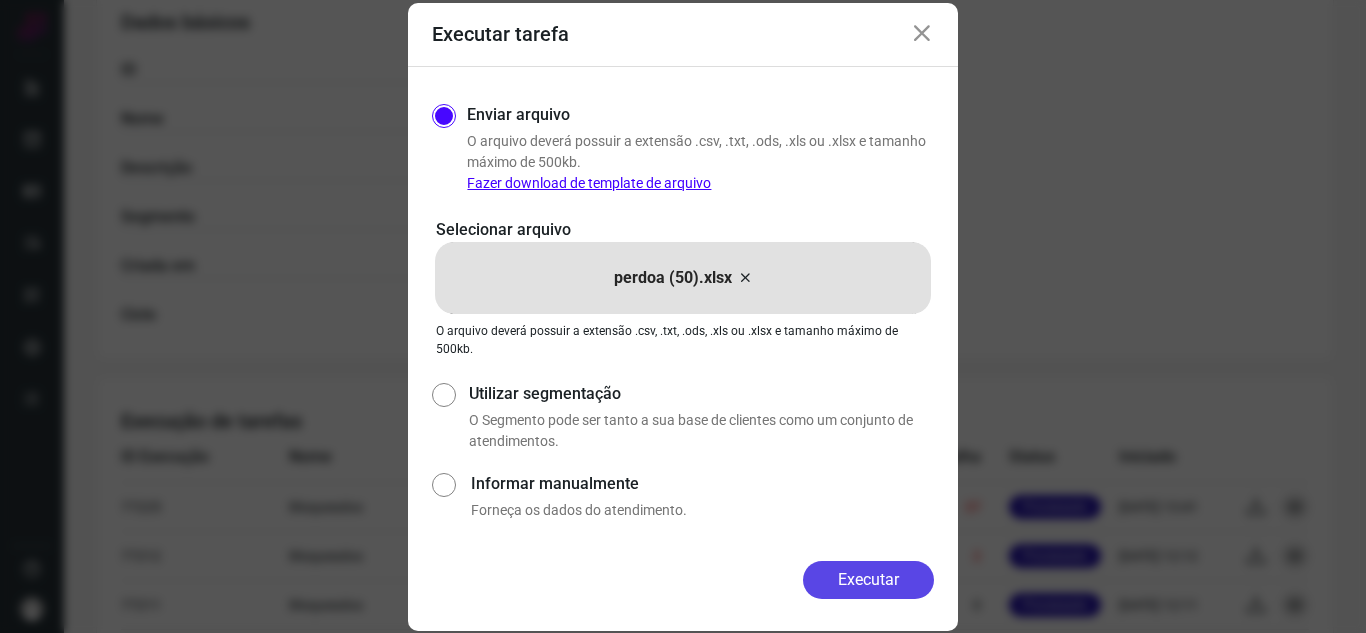 click on "Executar" at bounding box center (868, 580) 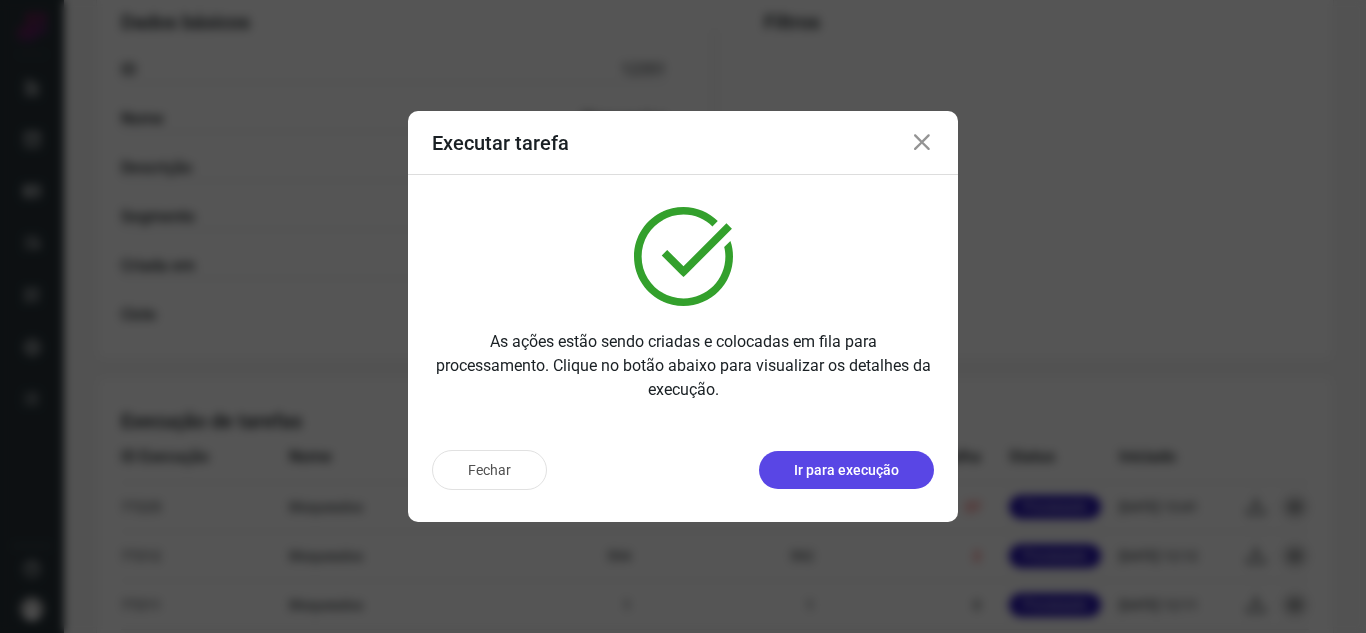 click on "Ir para execução" at bounding box center [846, 470] 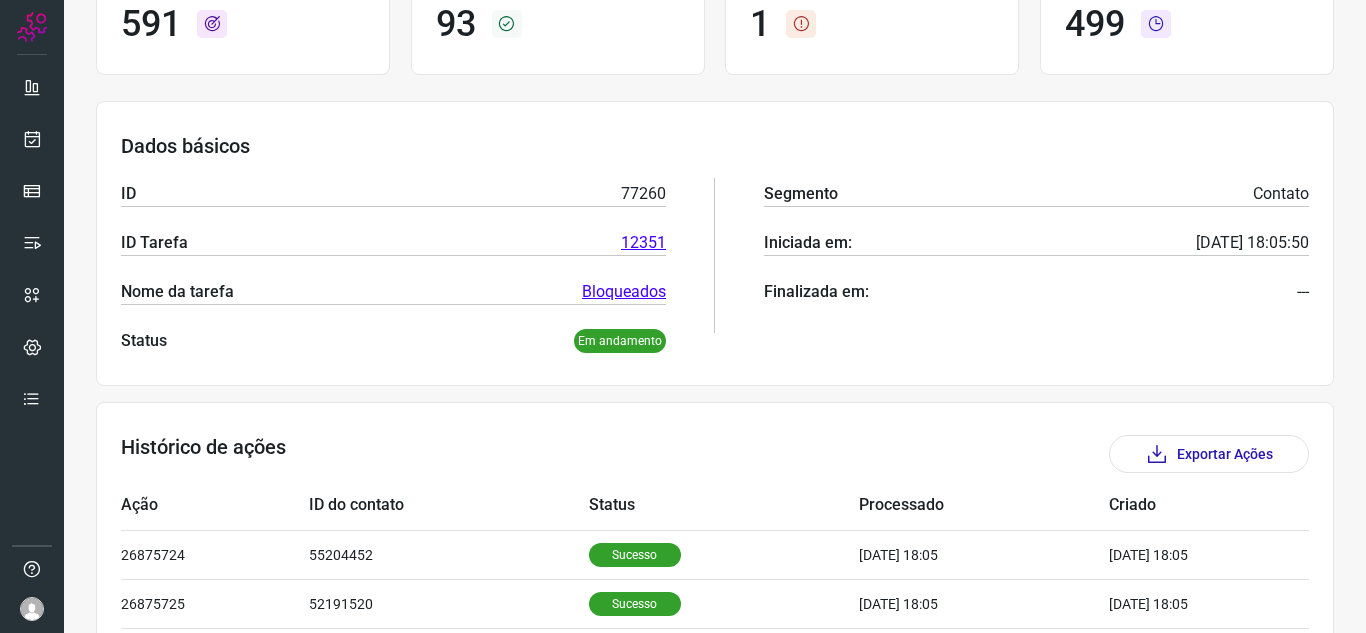 scroll, scrollTop: 0, scrollLeft: 0, axis: both 